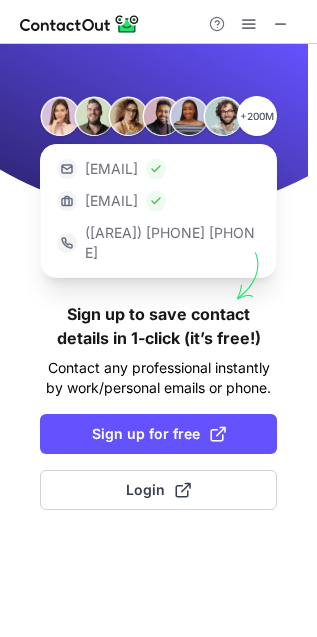 scroll, scrollTop: 0, scrollLeft: 0, axis: both 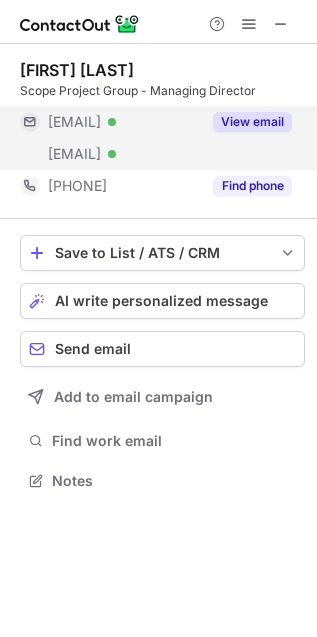 click on "View email" at bounding box center [252, 122] 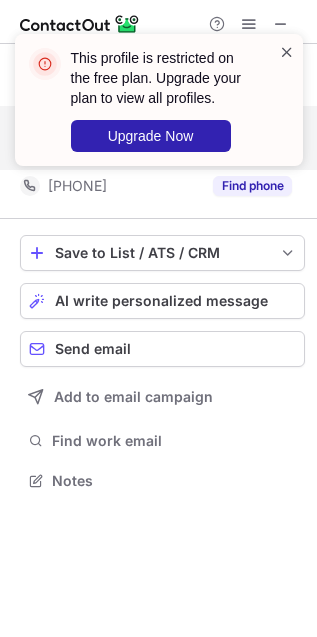 click at bounding box center [287, 52] 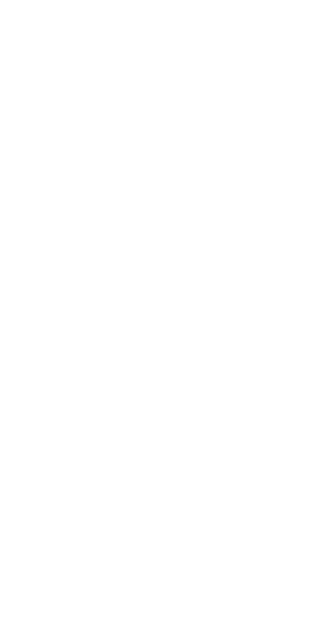 scroll, scrollTop: 0, scrollLeft: 0, axis: both 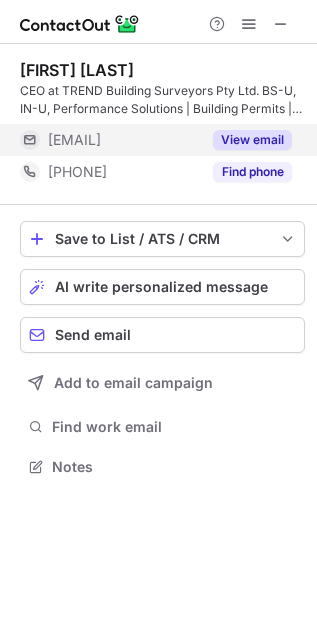 click on "View email" at bounding box center (252, 140) 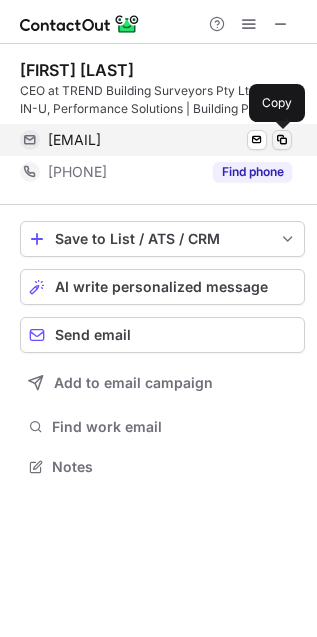 click at bounding box center [282, 140] 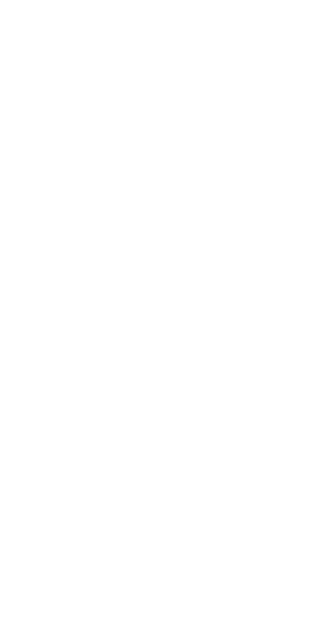 scroll, scrollTop: 0, scrollLeft: 0, axis: both 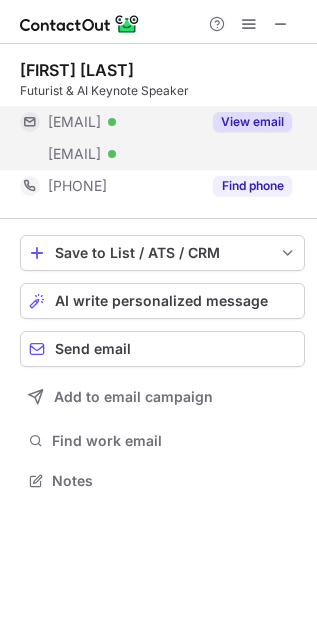 click on "View email" at bounding box center [252, 122] 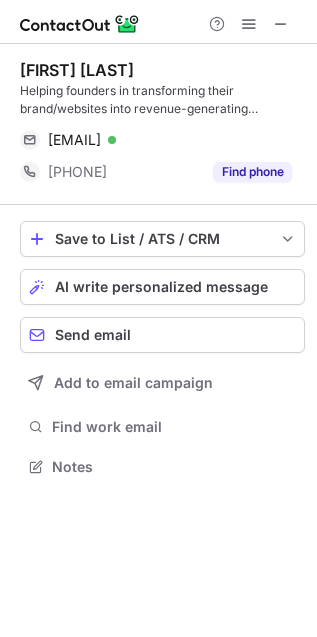 scroll, scrollTop: 10, scrollLeft: 10, axis: both 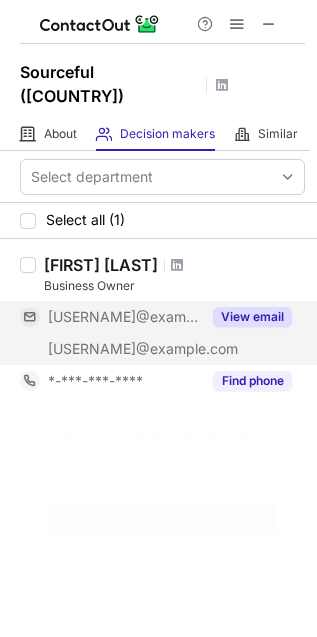 click on "View email" at bounding box center [252, 317] 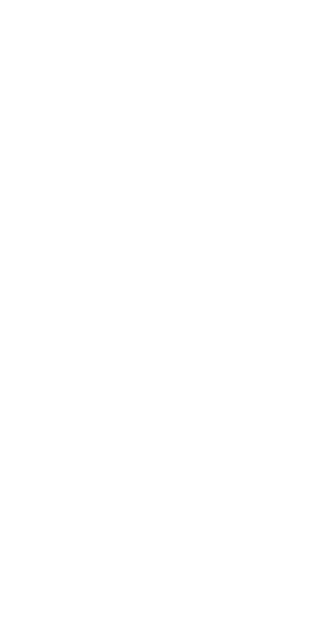 scroll, scrollTop: 0, scrollLeft: 0, axis: both 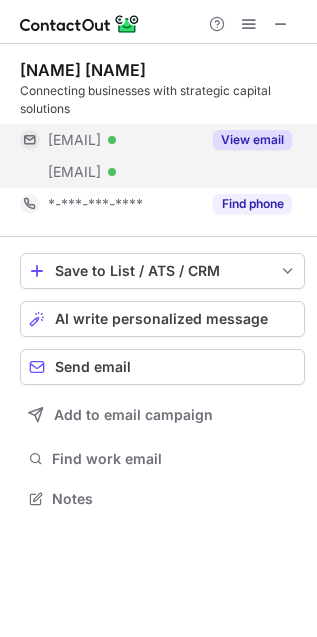 click on "View email" at bounding box center (252, 140) 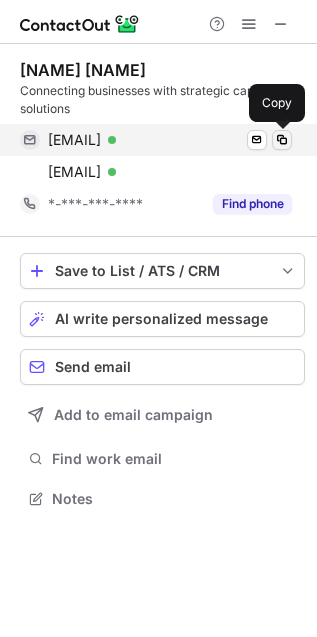 click at bounding box center (282, 140) 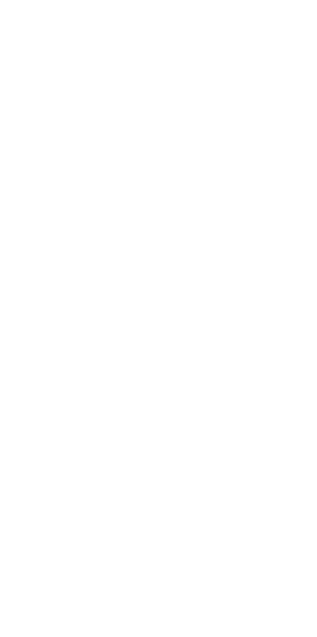 scroll, scrollTop: 0, scrollLeft: 0, axis: both 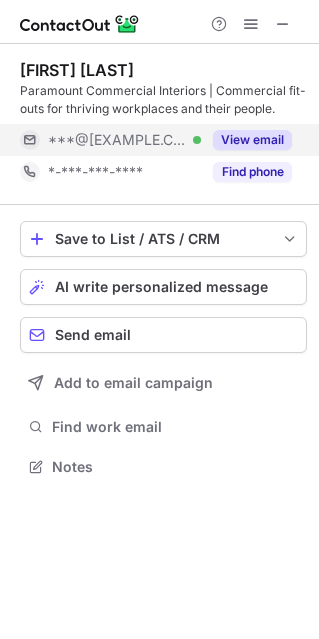 click on "View email" at bounding box center (252, 140) 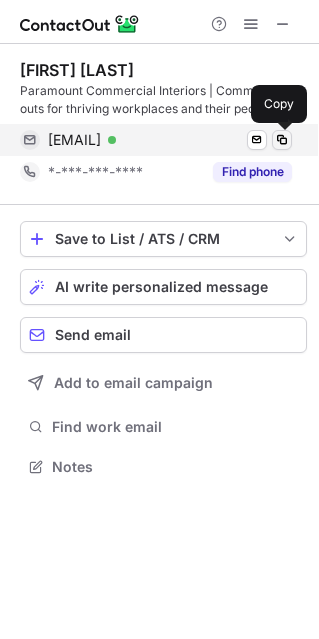 click at bounding box center [282, 140] 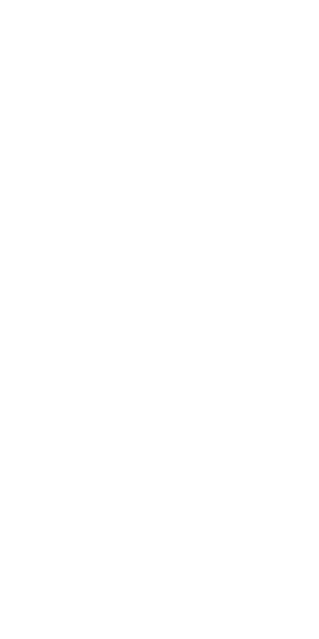 scroll, scrollTop: 0, scrollLeft: 0, axis: both 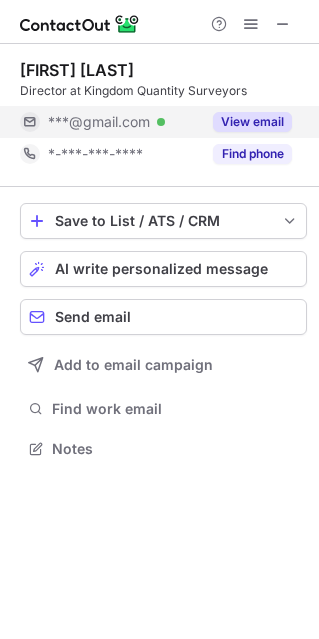 click on "View email" at bounding box center [252, 122] 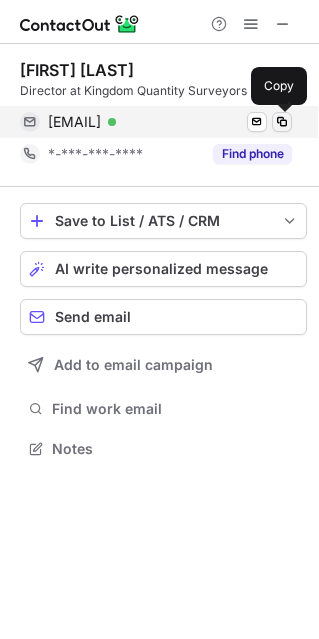 click at bounding box center (282, 122) 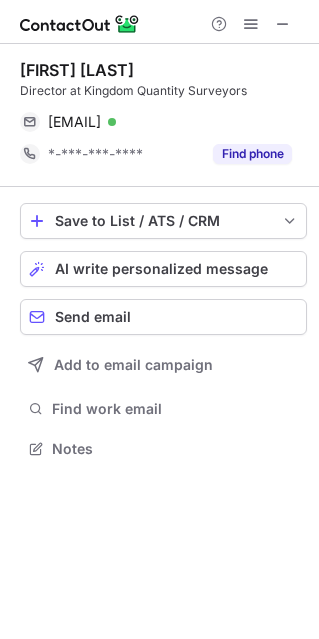 scroll, scrollTop: 434, scrollLeft: 319, axis: both 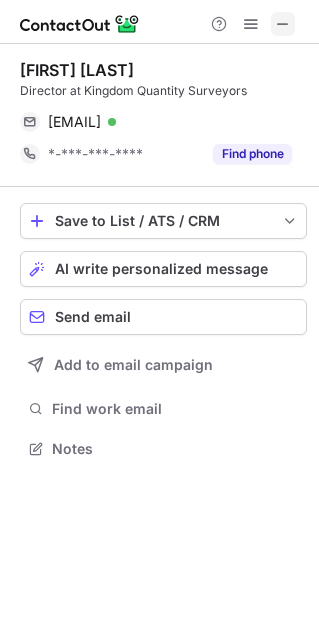 click at bounding box center [283, 24] 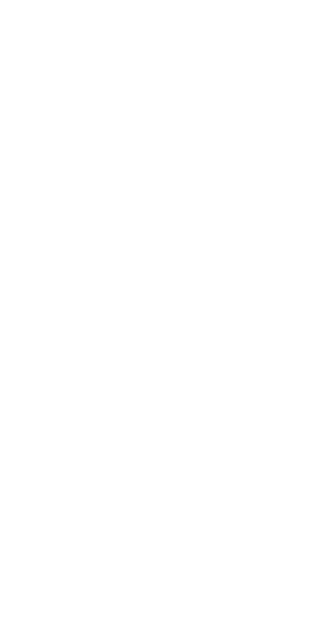 scroll, scrollTop: 0, scrollLeft: 0, axis: both 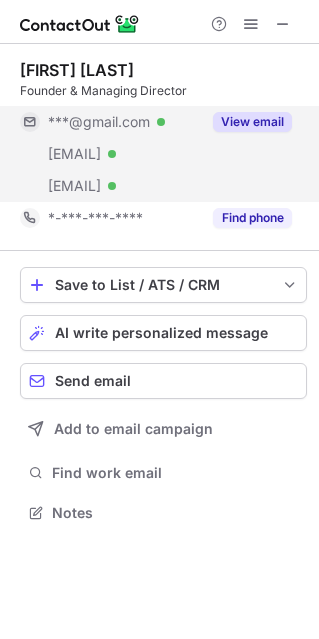 click on "View email" at bounding box center [252, 122] 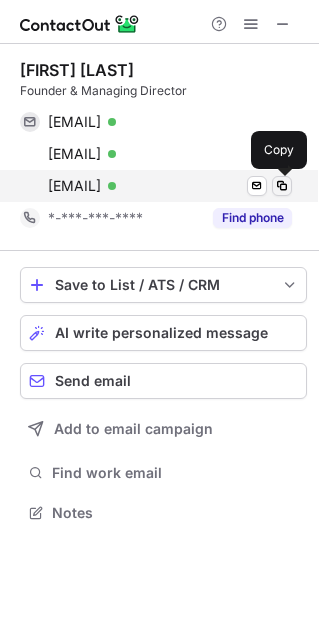 click at bounding box center (282, 186) 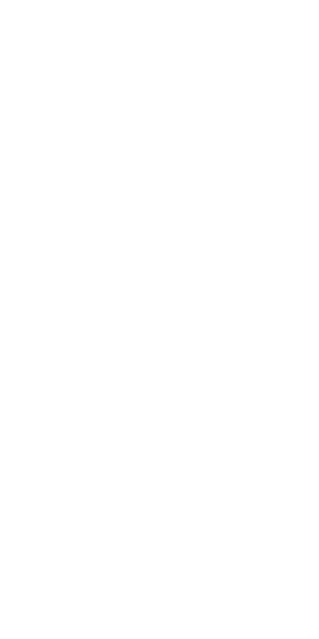 scroll, scrollTop: 0, scrollLeft: 0, axis: both 